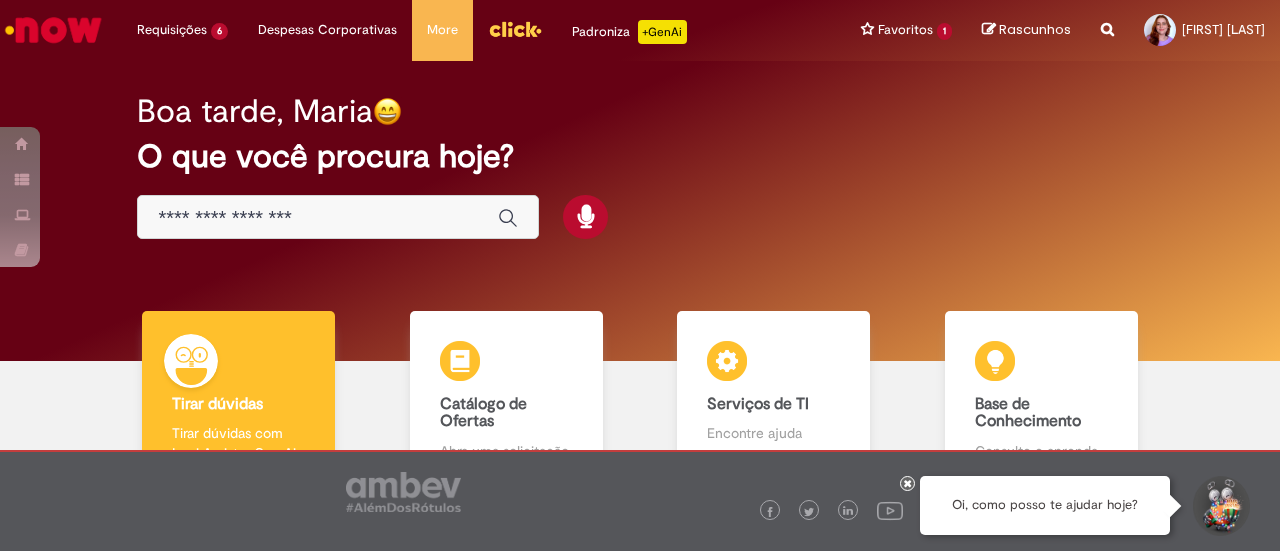 scroll, scrollTop: 0, scrollLeft: 0, axis: both 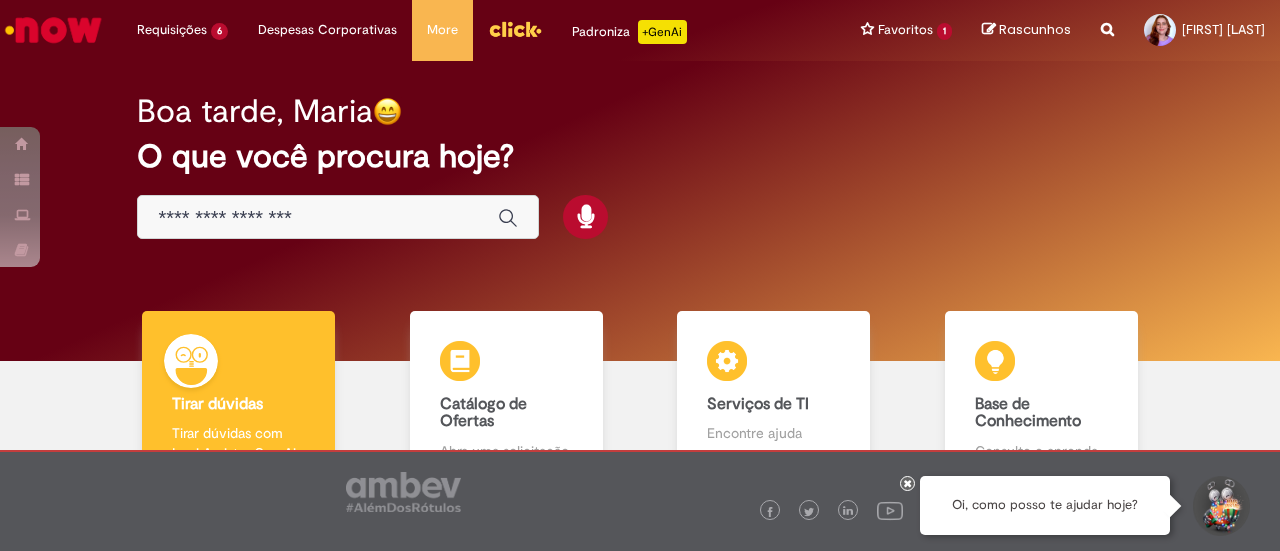 click at bounding box center (338, 217) 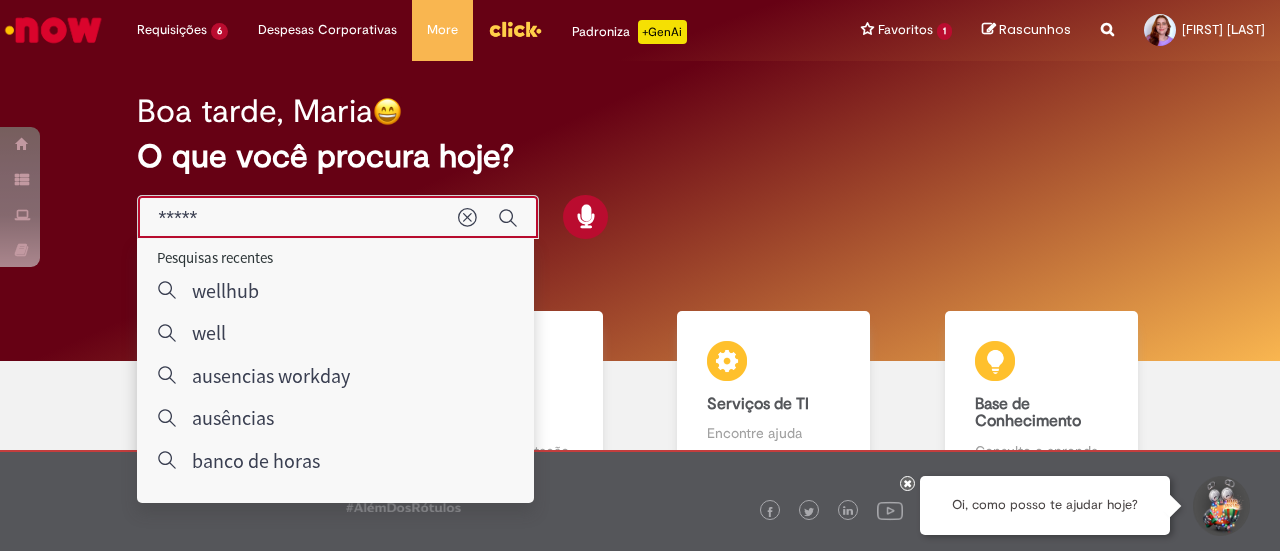 type on "******" 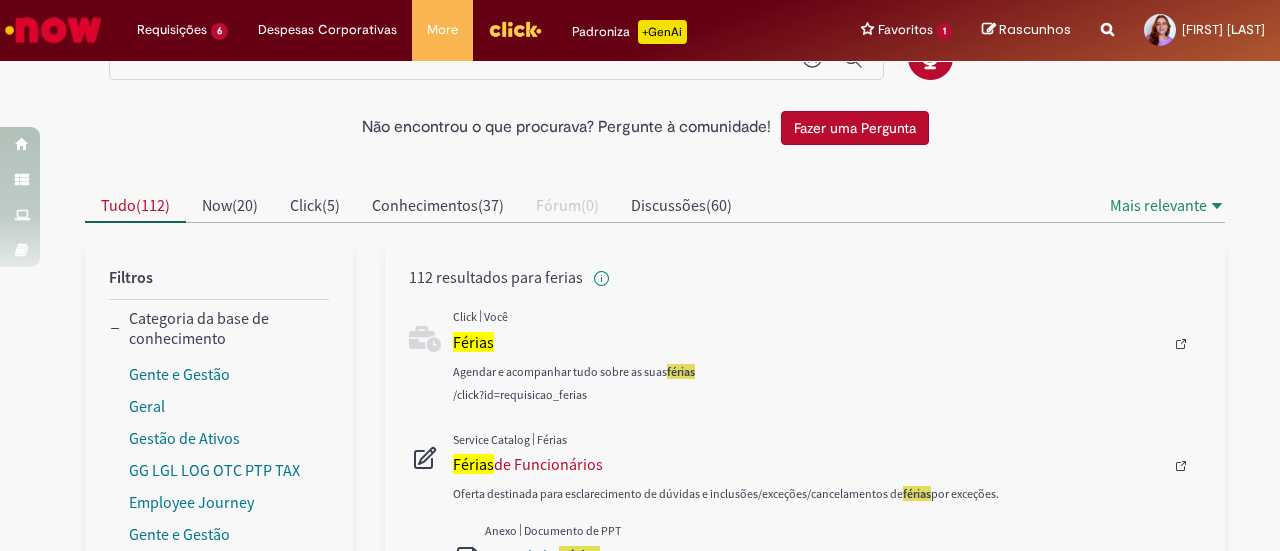 scroll, scrollTop: 100, scrollLeft: 0, axis: vertical 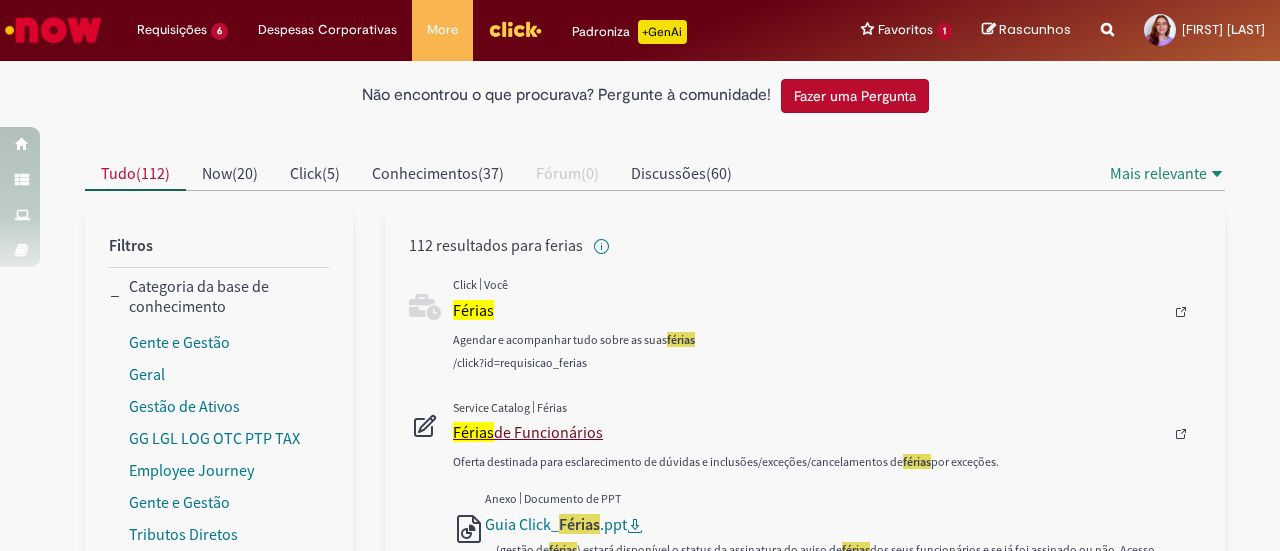 click on "Férias" at bounding box center (473, 432) 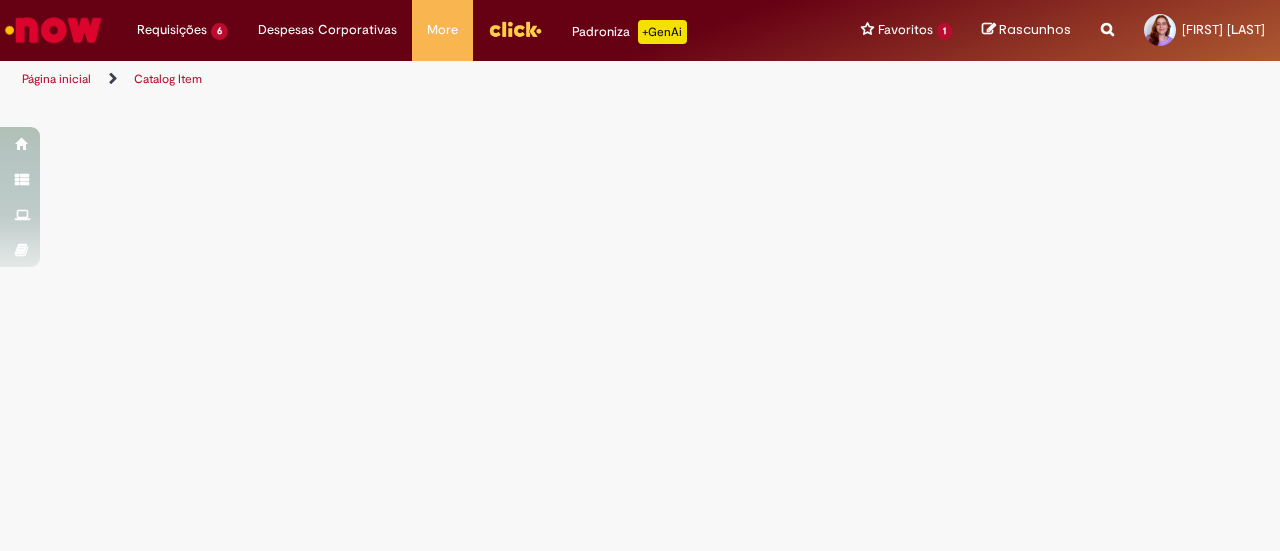 scroll, scrollTop: 0, scrollLeft: 0, axis: both 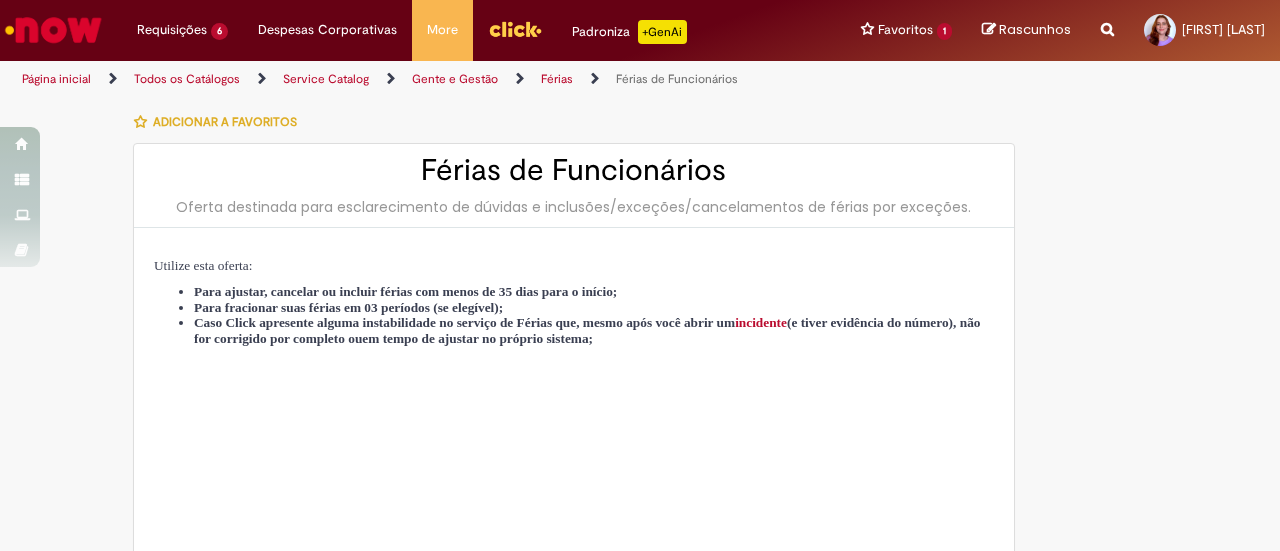 type on "********" 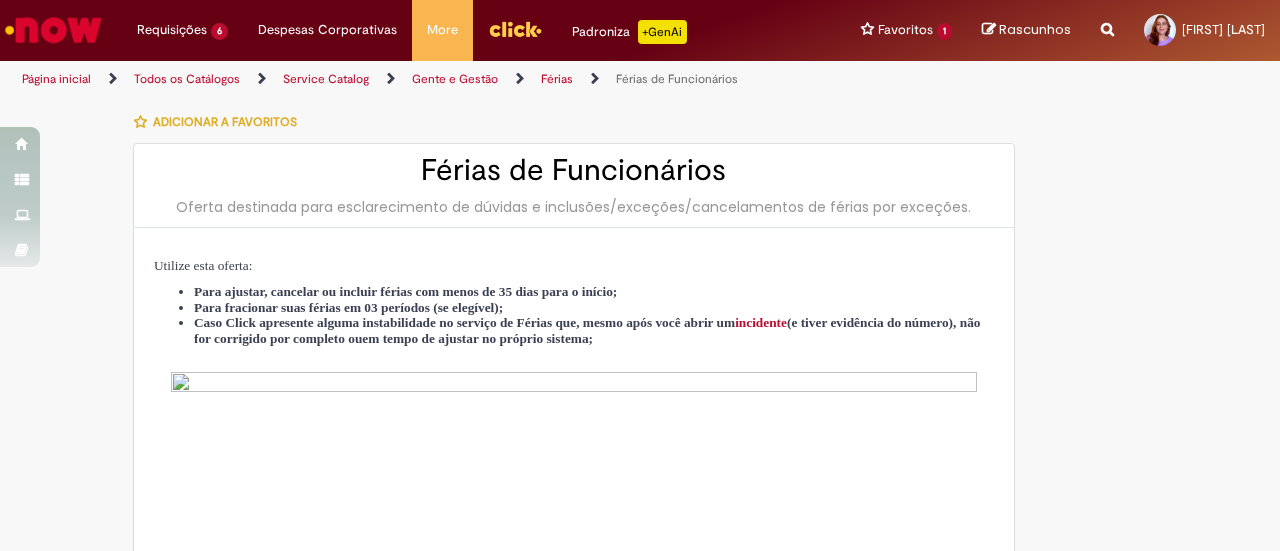 type on "**********" 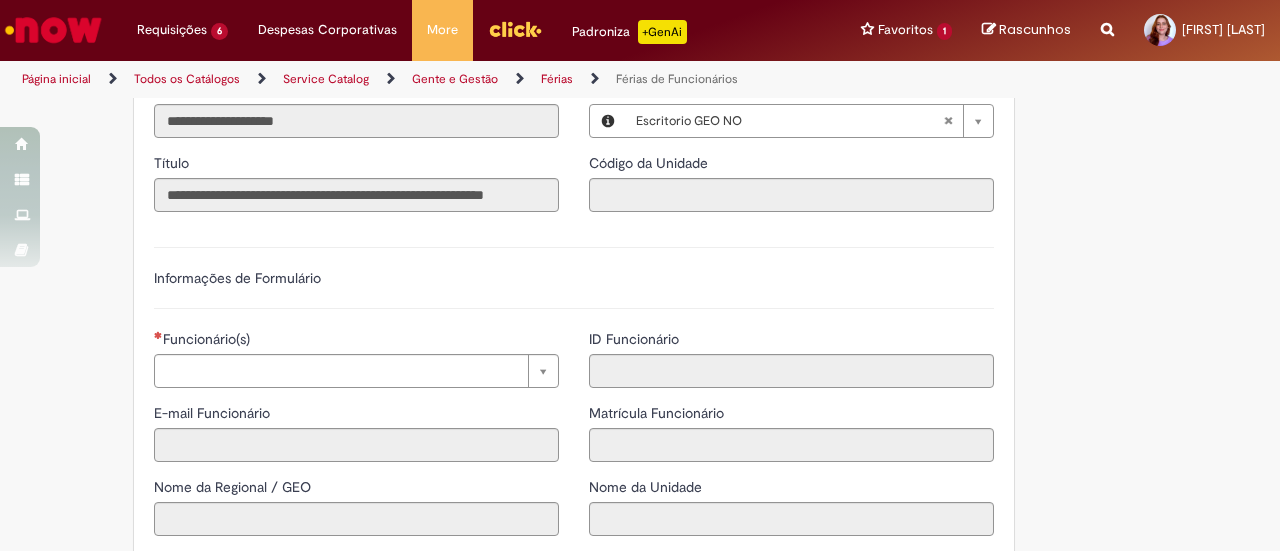 scroll, scrollTop: 1300, scrollLeft: 0, axis: vertical 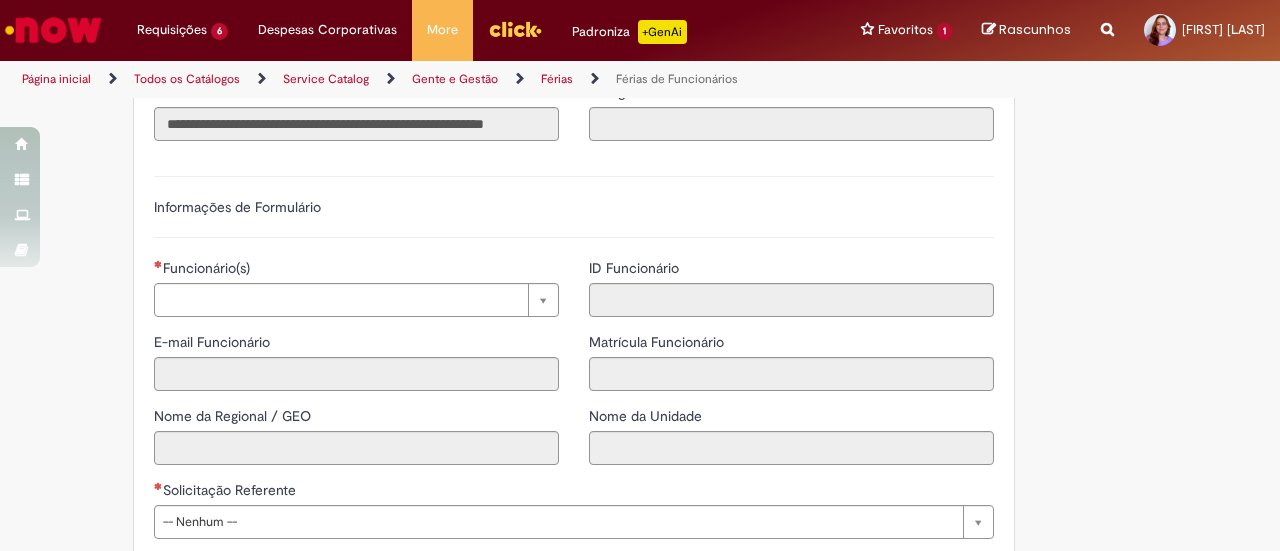 click on "Funcionário(s)          Pesquisar usando lista                 Funcionário(s)                     E-mail Funcionário Nome da Regional / GEO" at bounding box center (356, 369) 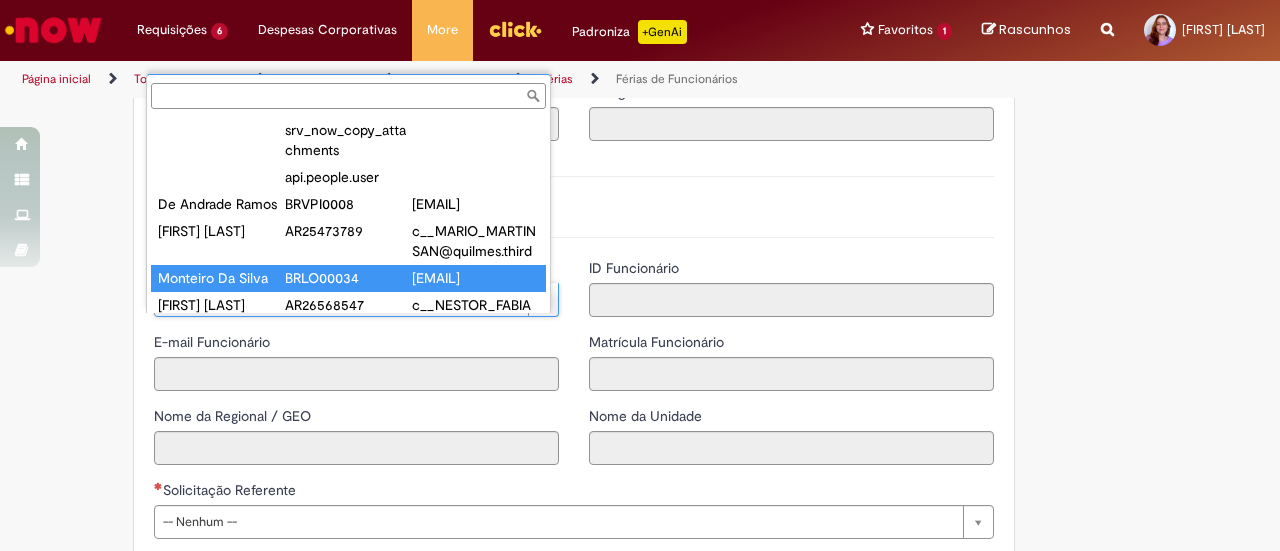 scroll, scrollTop: 35, scrollLeft: 0, axis: vertical 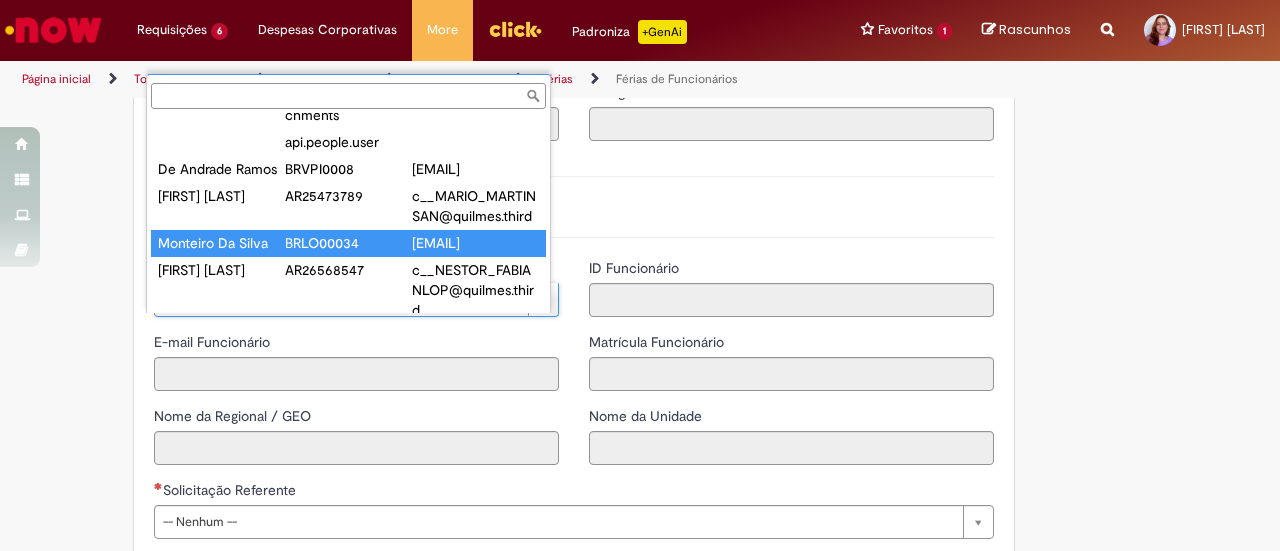 paste on "**********" 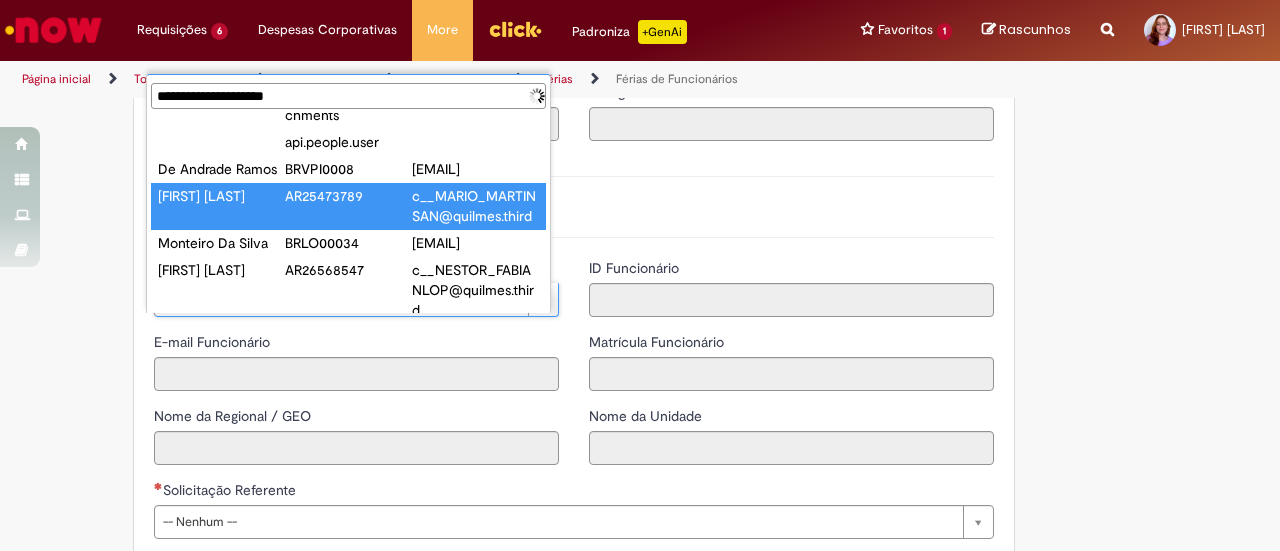 scroll, scrollTop: 0, scrollLeft: 0, axis: both 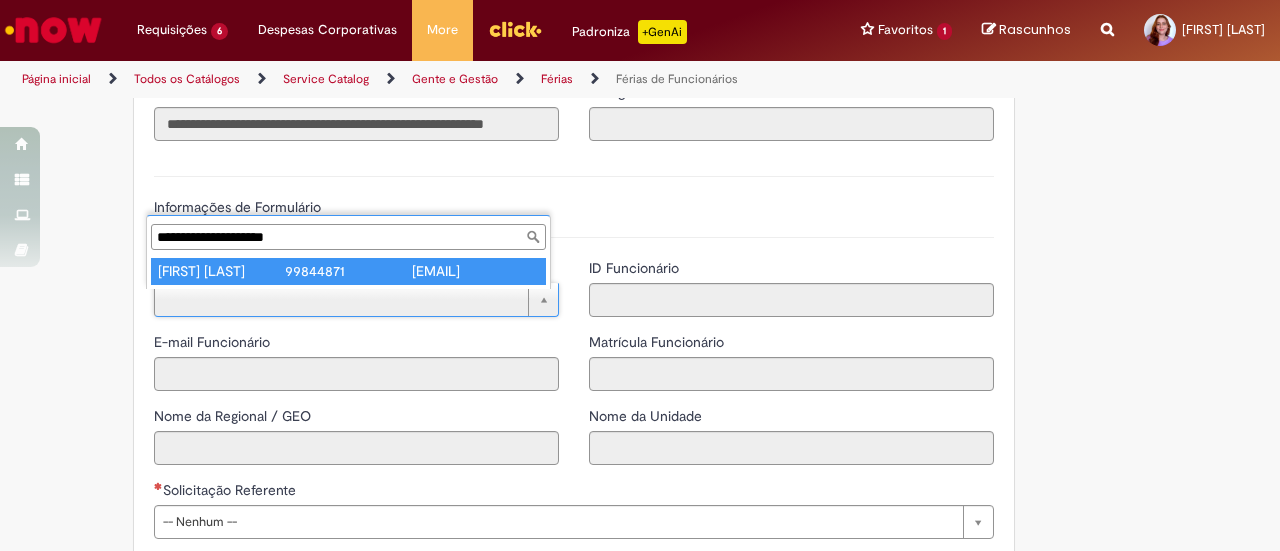 type on "**********" 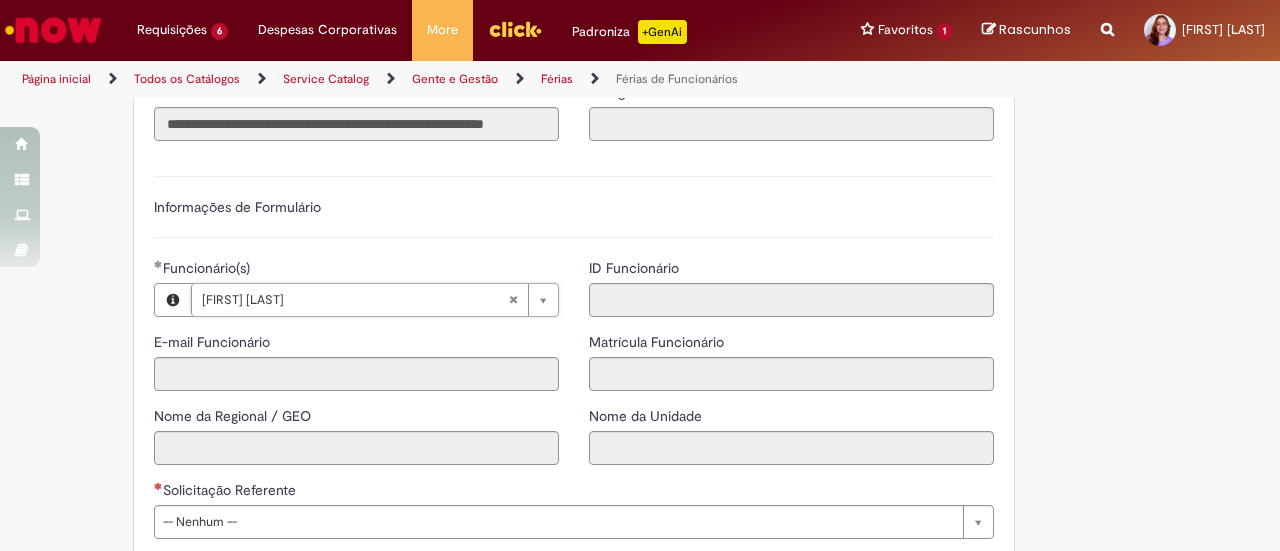 type on "**********" 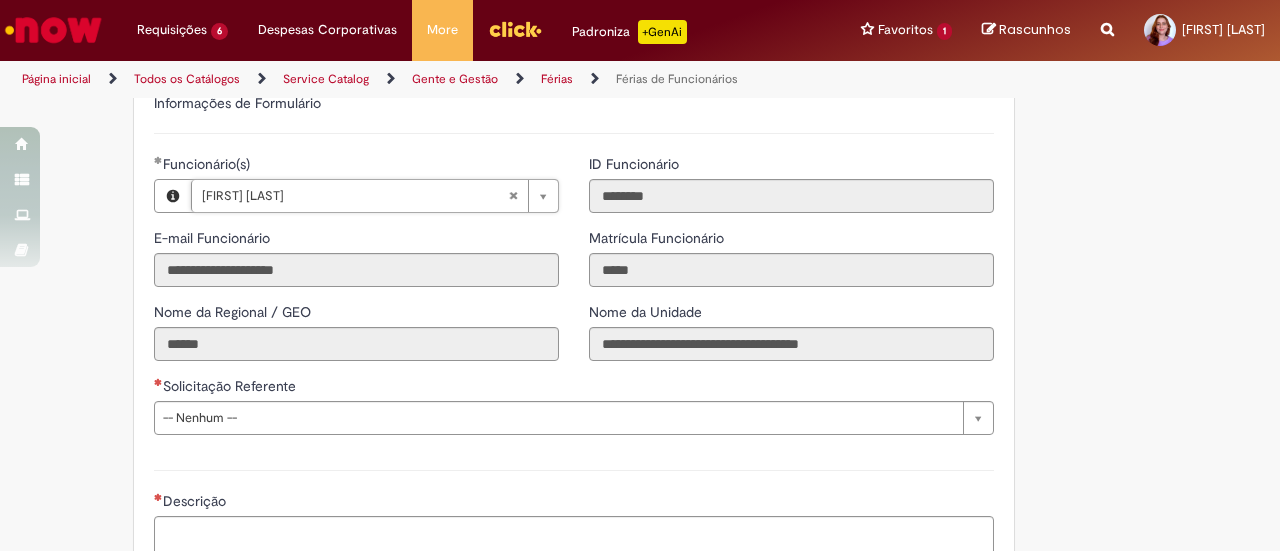 scroll, scrollTop: 1500, scrollLeft: 0, axis: vertical 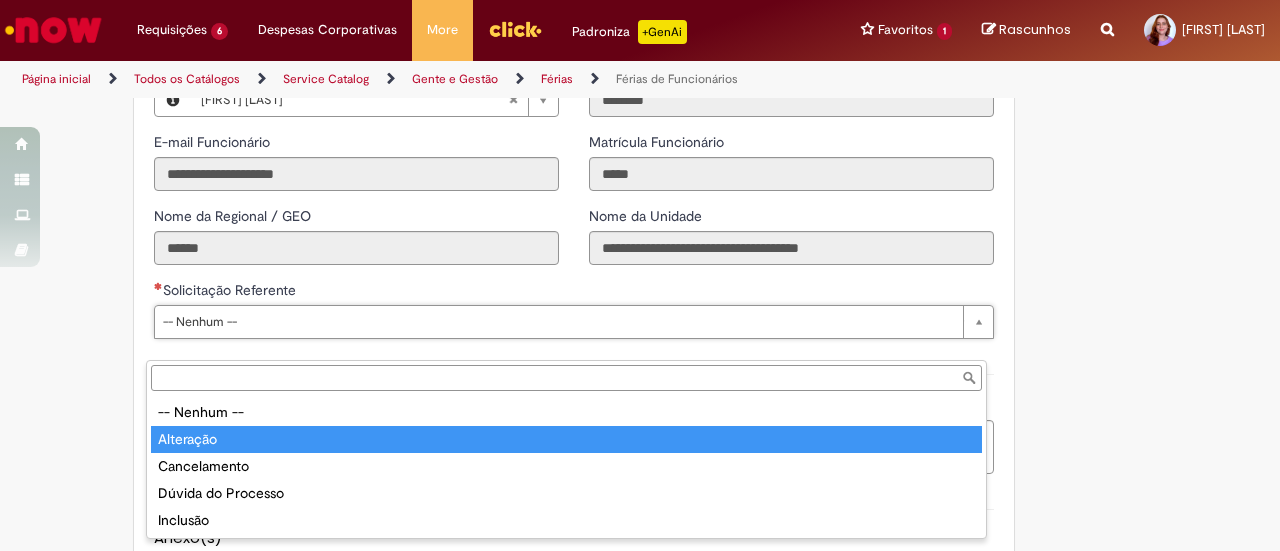 type on "*********" 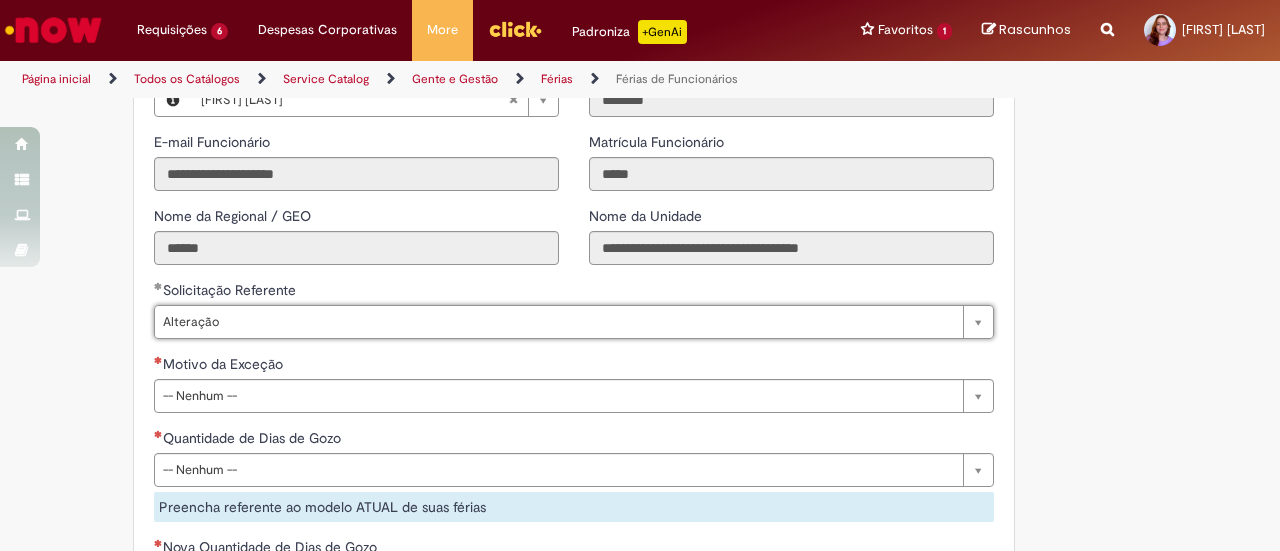 scroll, scrollTop: 1600, scrollLeft: 0, axis: vertical 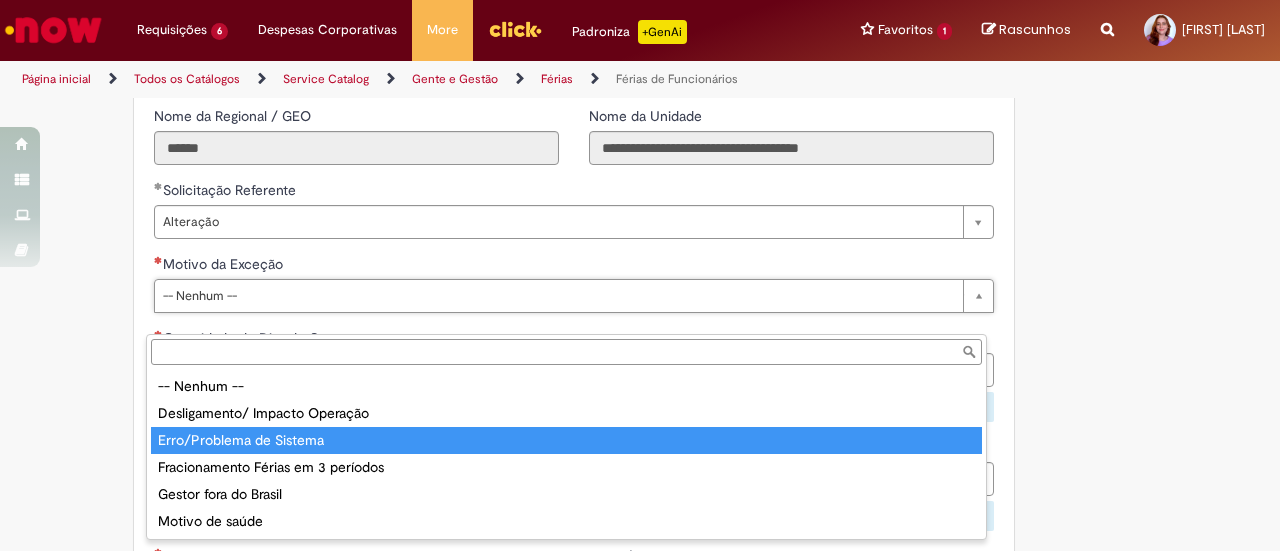 type on "**********" 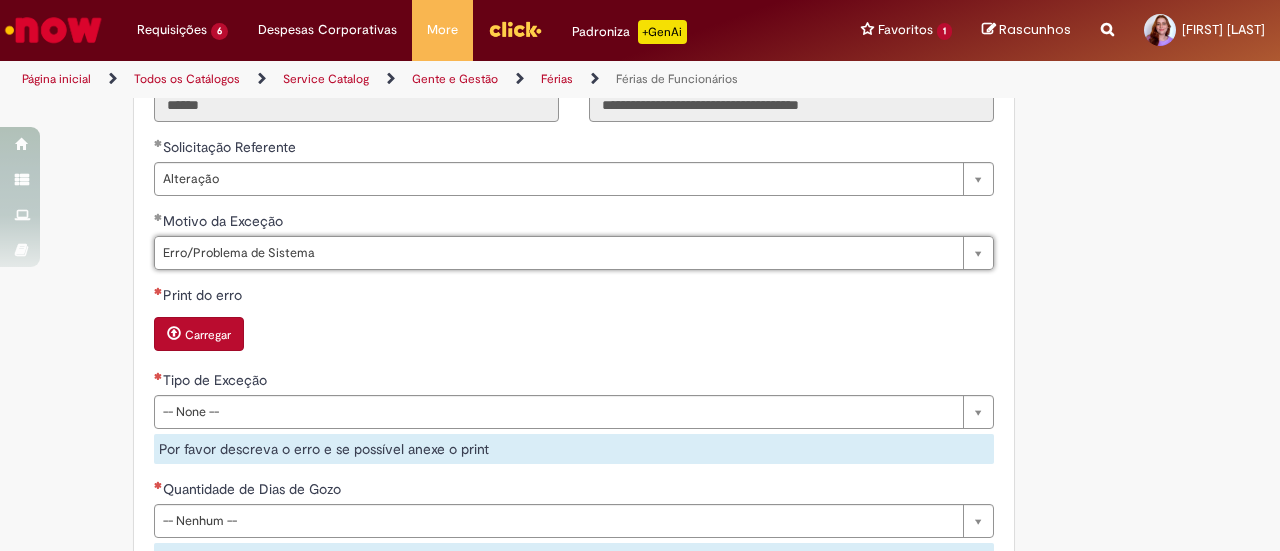 scroll, scrollTop: 1700, scrollLeft: 0, axis: vertical 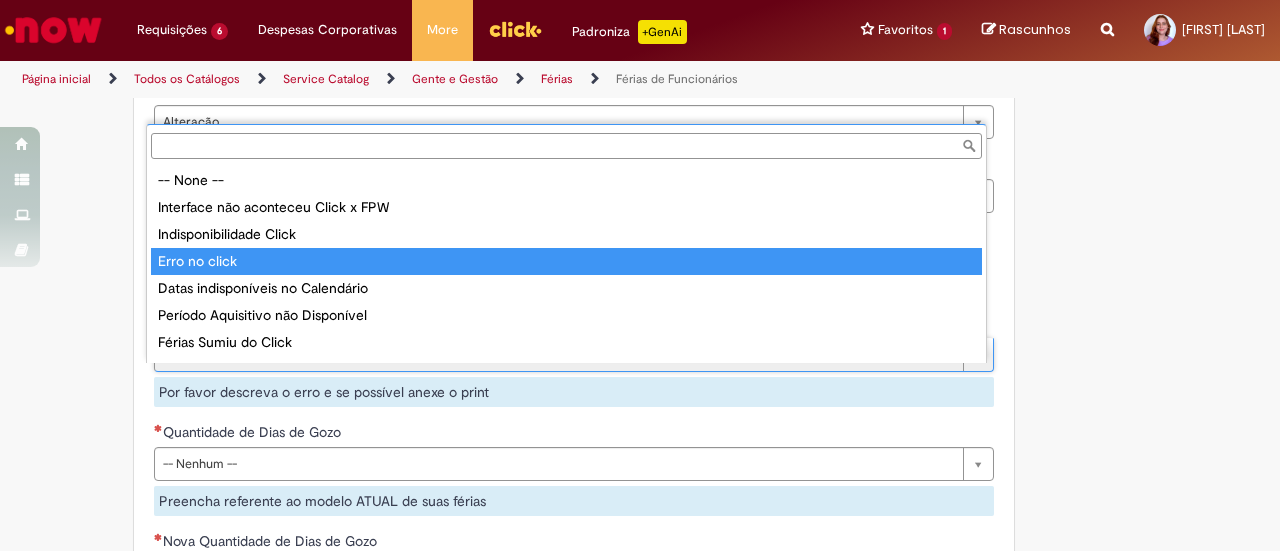 type on "**********" 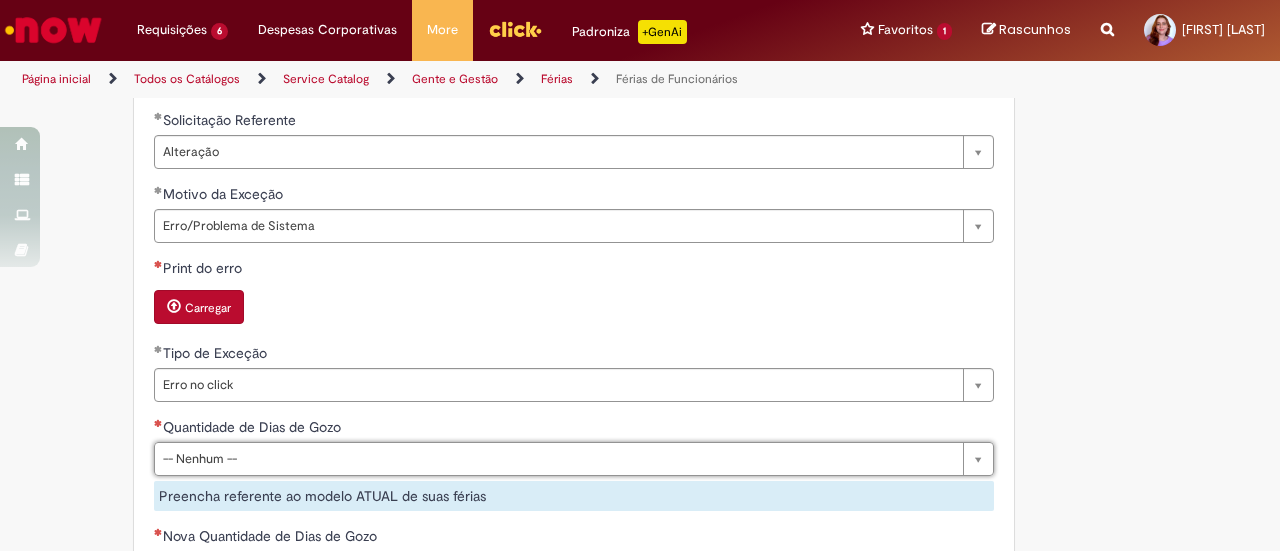 scroll, scrollTop: 1568, scrollLeft: 0, axis: vertical 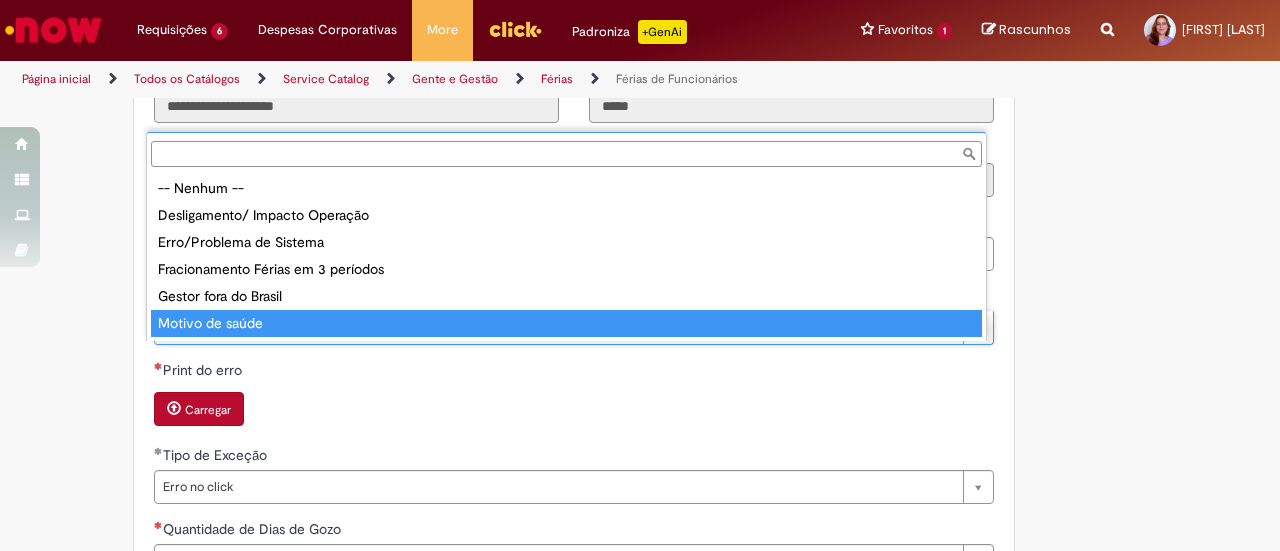 type on "**********" 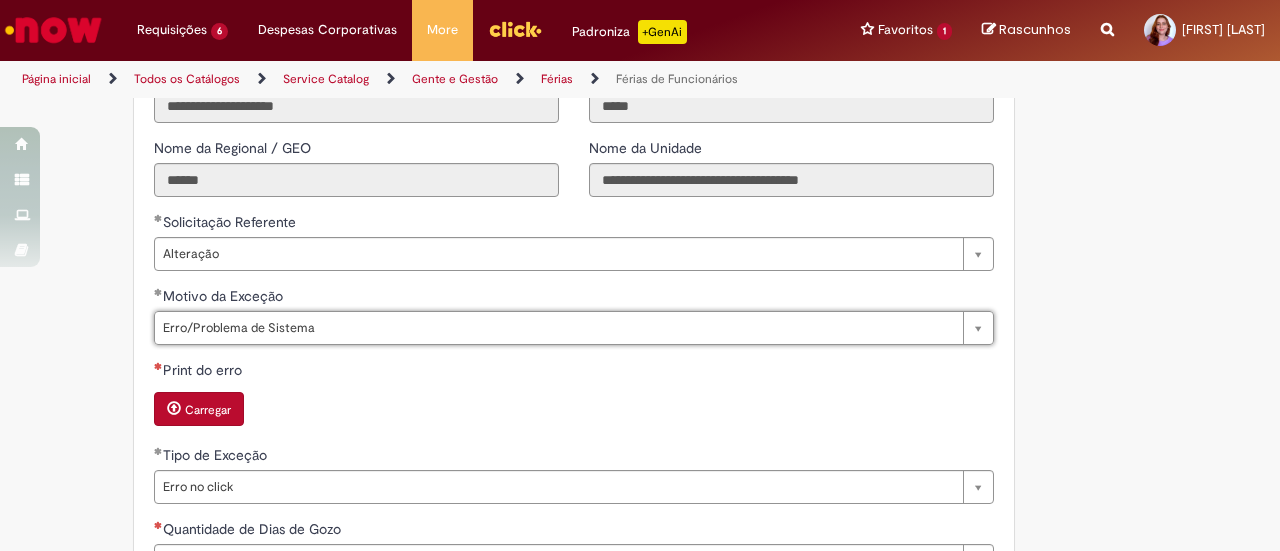 scroll, scrollTop: 0, scrollLeft: 162, axis: horizontal 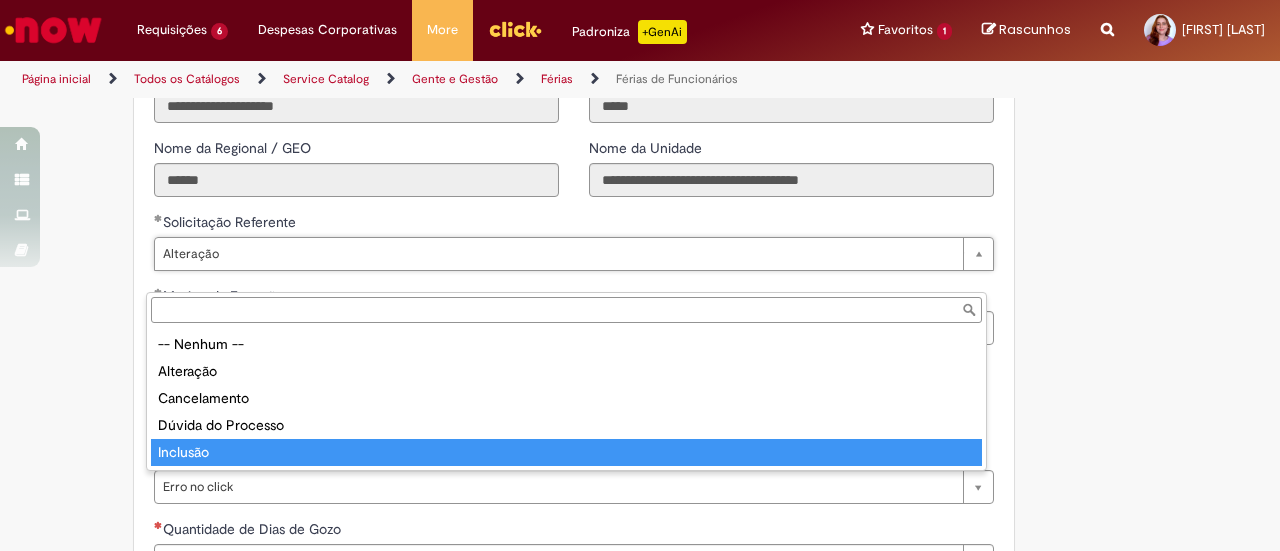 type on "********" 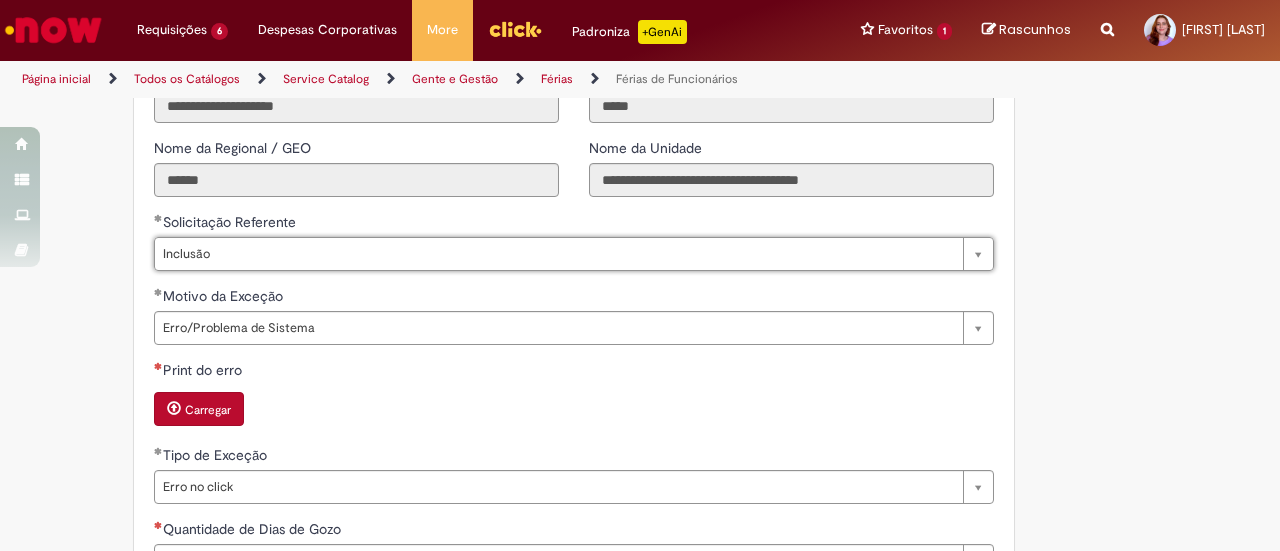 scroll, scrollTop: 0, scrollLeft: 50, axis: horizontal 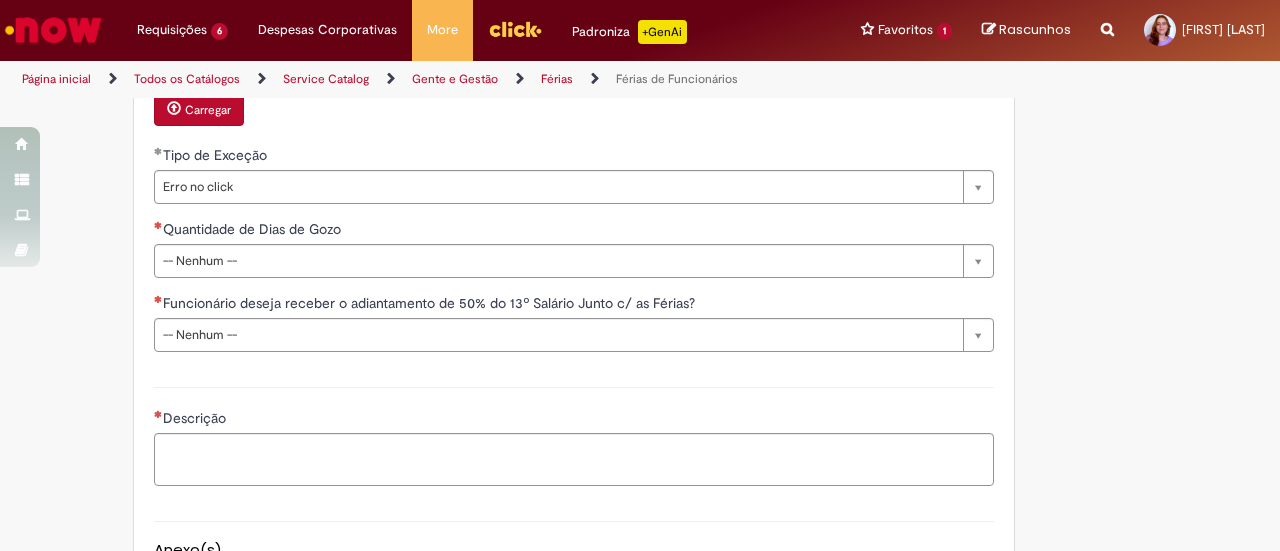 click on "**********" at bounding box center [574, 139] 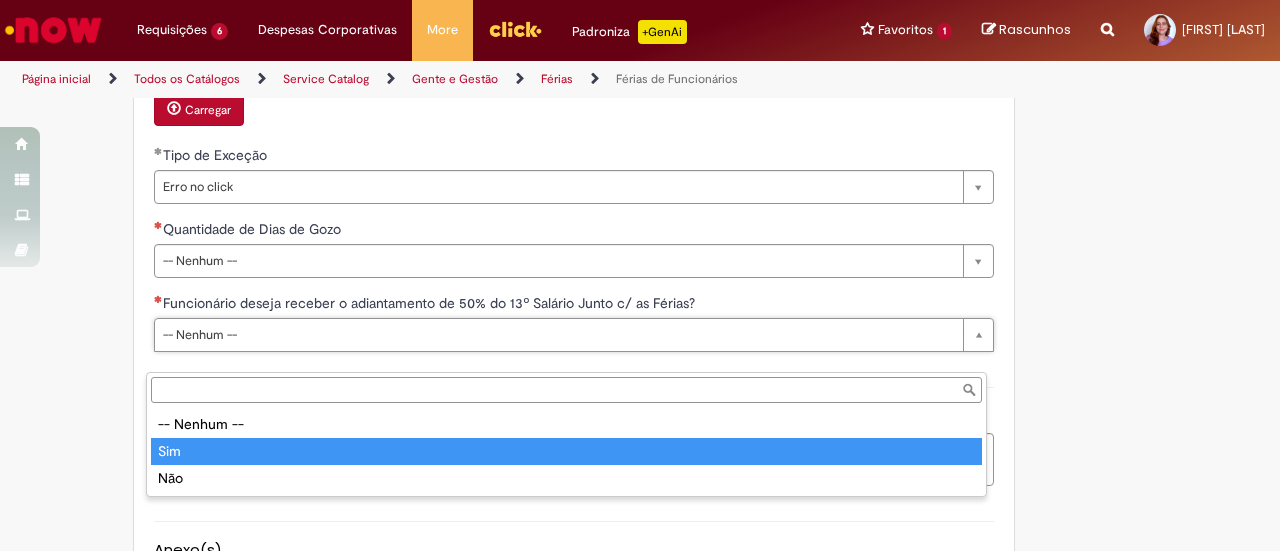 type on "***" 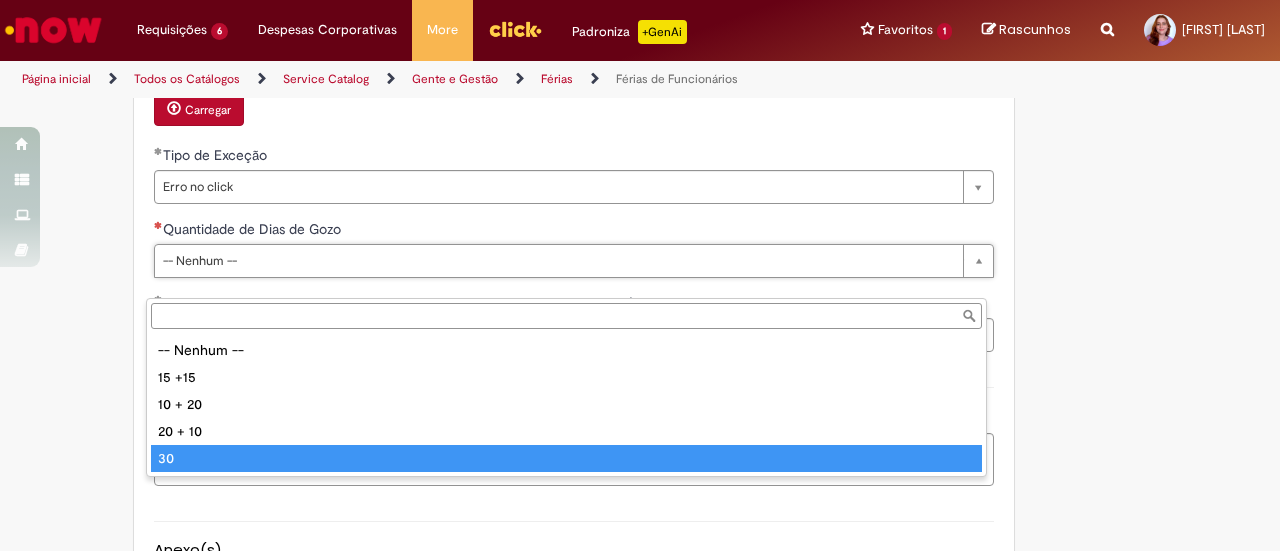 type on "**" 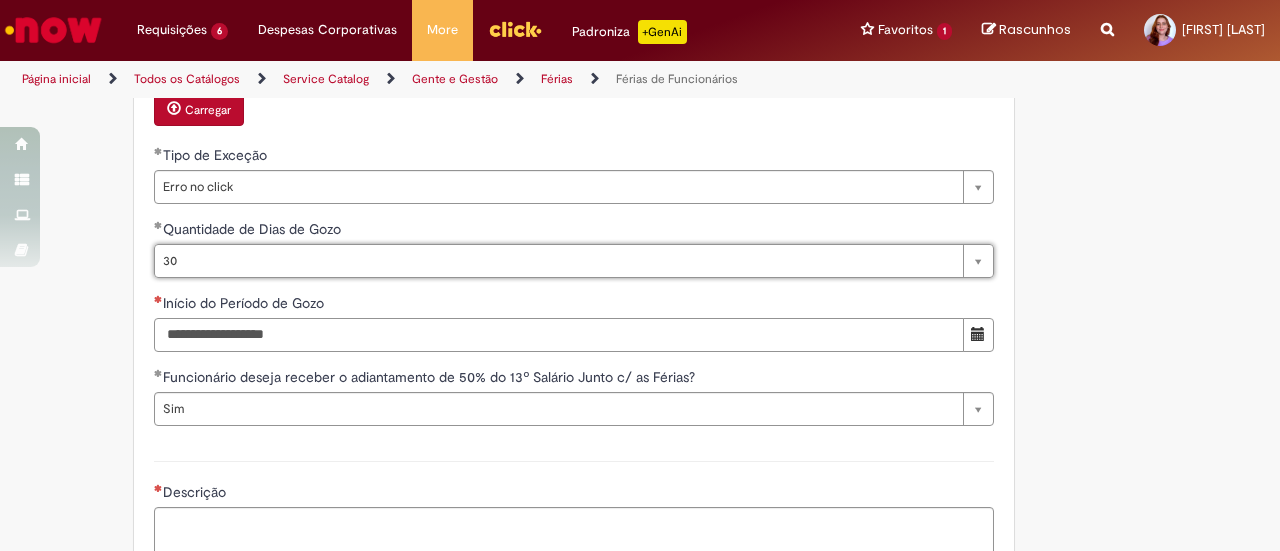 click on "Início do Período de Gozo" at bounding box center (559, 335) 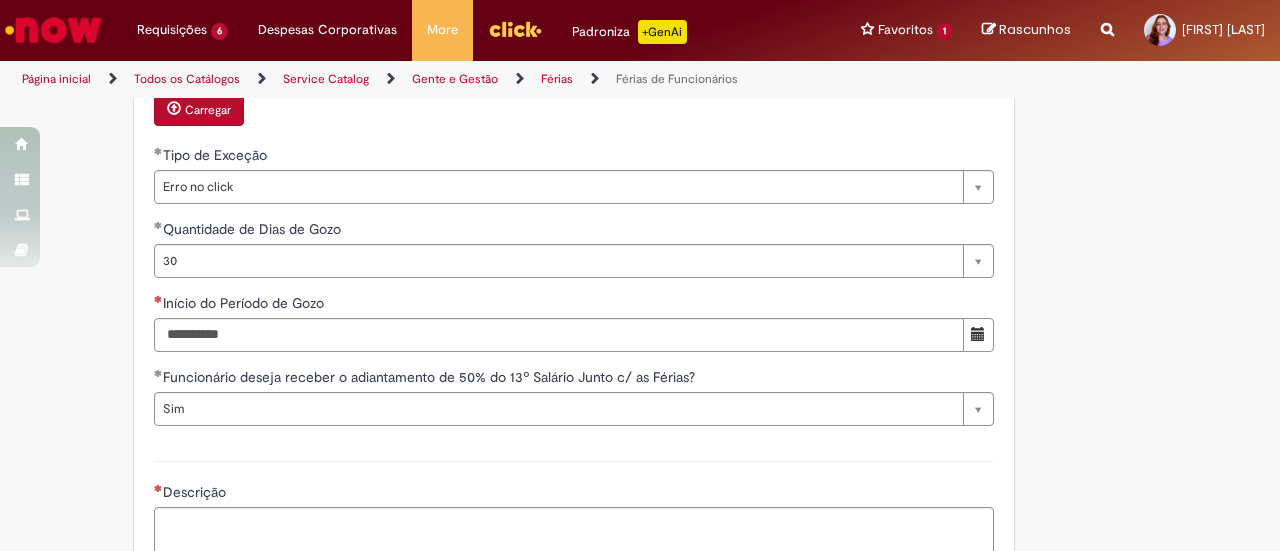 click on "Adicionar a Favoritos
Férias de Funcionários
Oferta destinada para esclarecimento de dúvidas e inclusões/exceções/cancelamentos de férias por exceções.
Utilize esta oferta:
Para ajustar, cancelar ou incluir férias com menos de 35 dias para o início;
Para fracionar suas férias em 03 períodos (se elegível);
Caso Click apresente alguma instabilidade no serviço de Férias que, mesmo após você abrir um  incidente  (e tiver evidência do número), não for corrigido por completo ou  em tempo de ajustar no próprio sistema;
> Para incluir, alterar ou cancelar Férias dentro do prazo de 35 dias de antecedência, é só acessar  Portal Click  > Você > Férias; > Para acessar a Diretriz de Férias, basta  clicar aqui
> Ficou com dúvidas sobre Férias via Termo? É só acessar a   FAQ – Fluxo de alteração de férias por exceção no Click  ou abrir chamado na oferta  ." at bounding box center (542, -405) 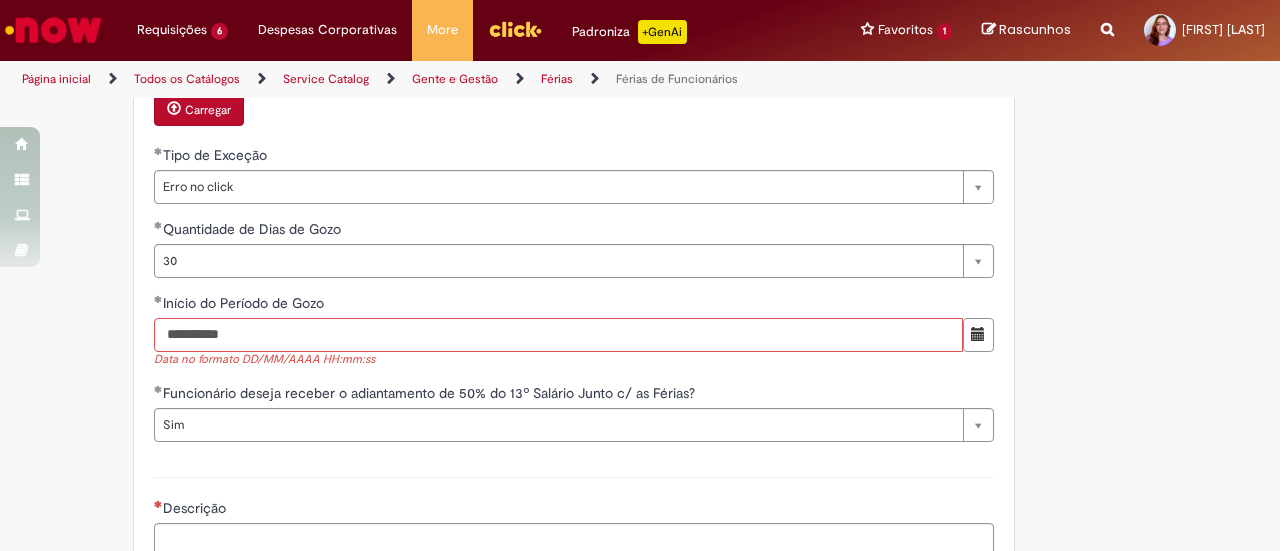 click on "**********" at bounding box center [558, 335] 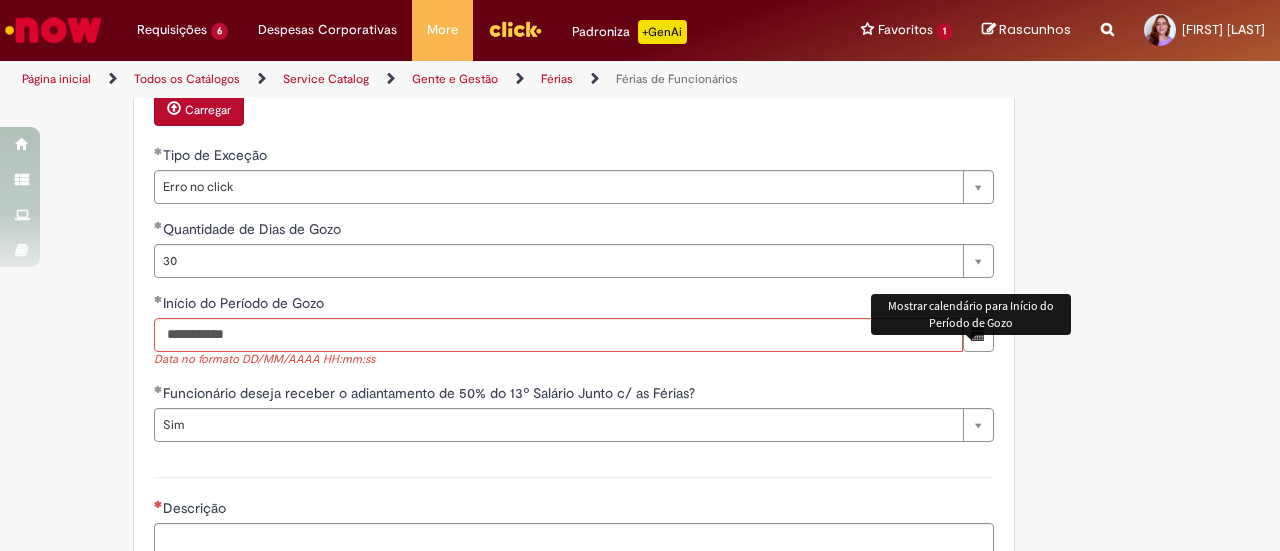 click at bounding box center [978, 335] 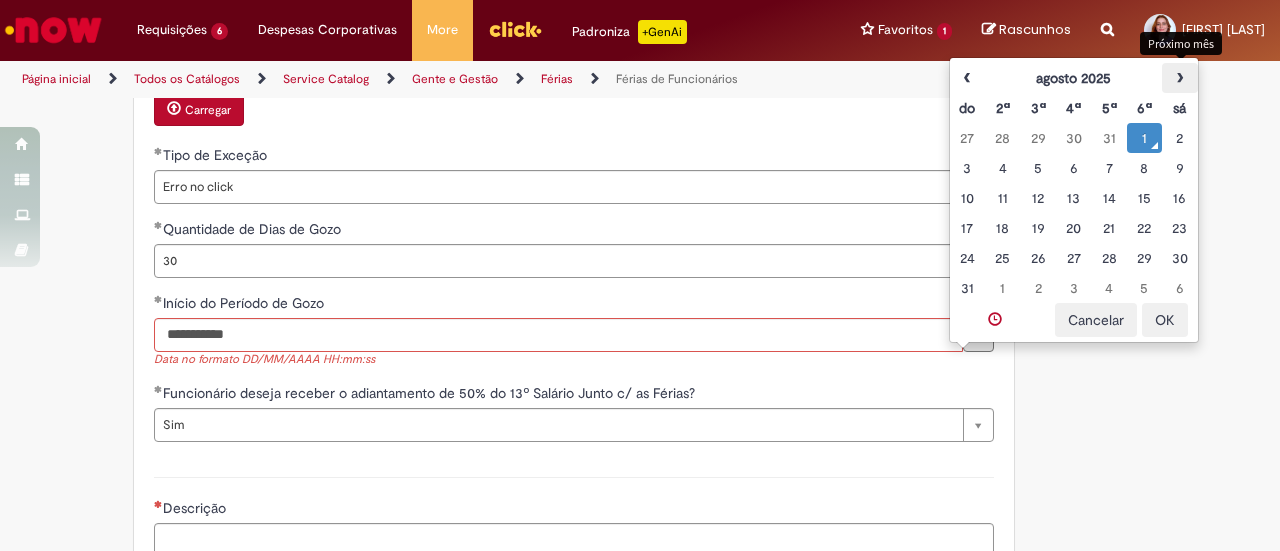 click on "›" at bounding box center [1179, 78] 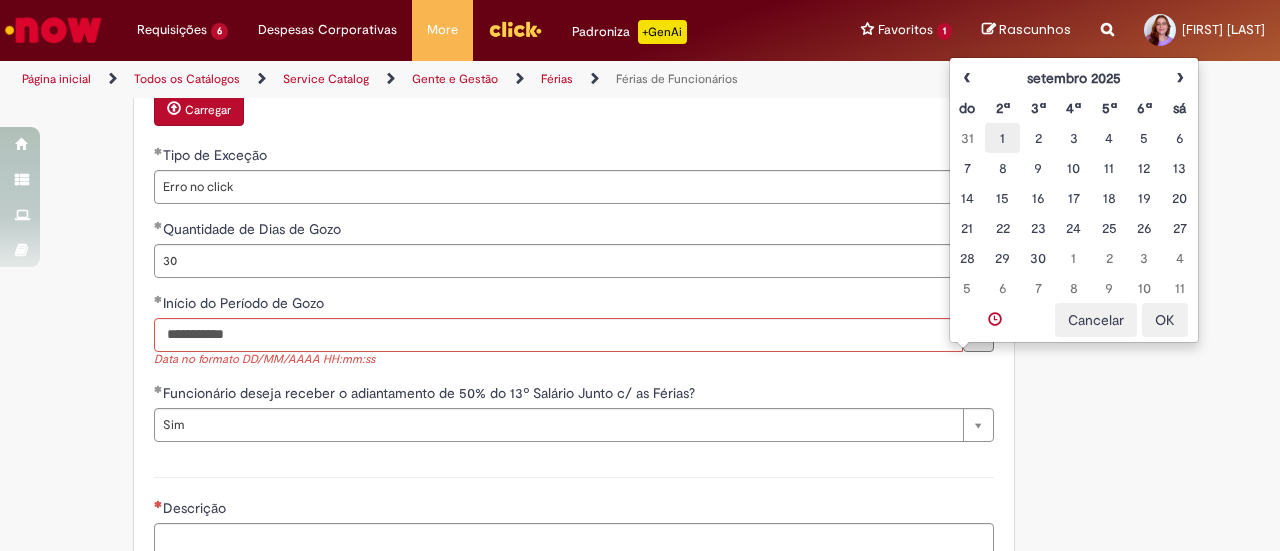 click on "1" at bounding box center [1002, 138] 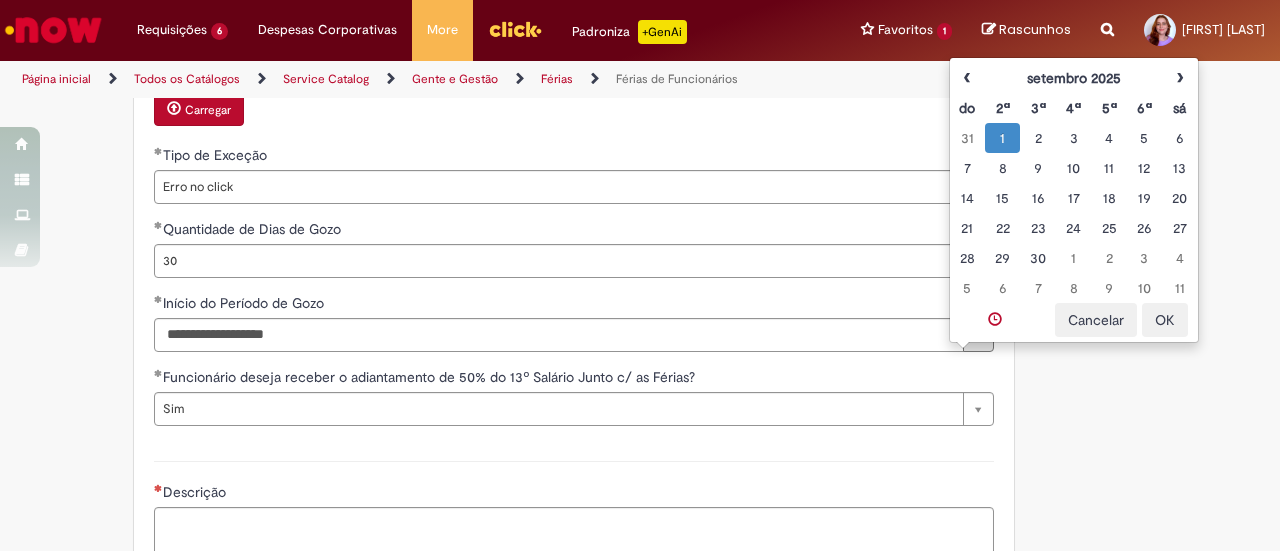 click on "OK" at bounding box center [1165, 320] 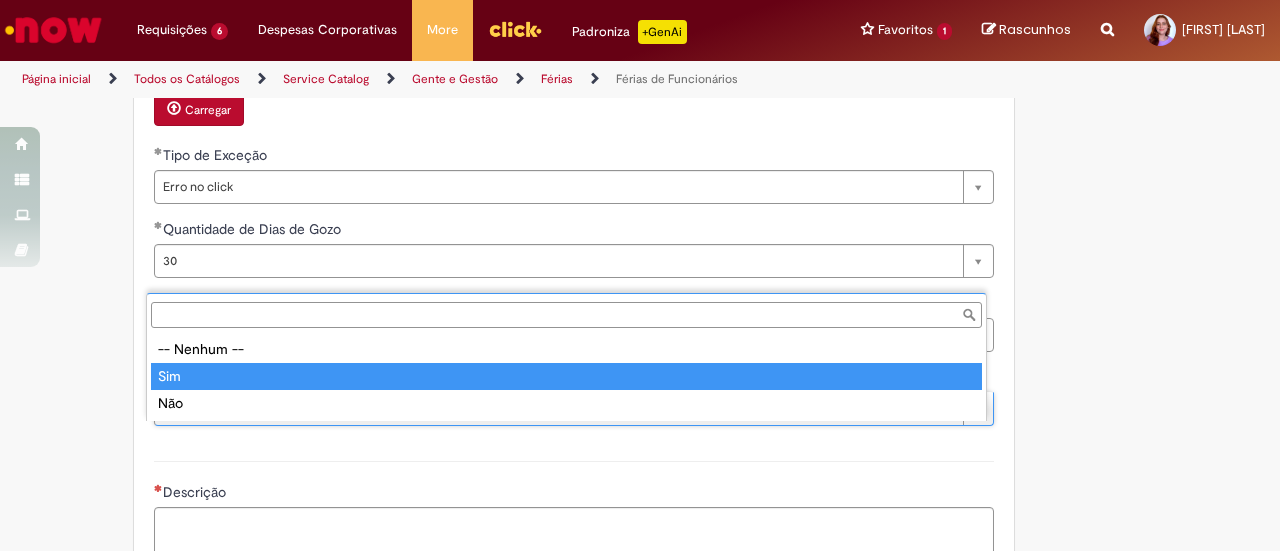type on "***" 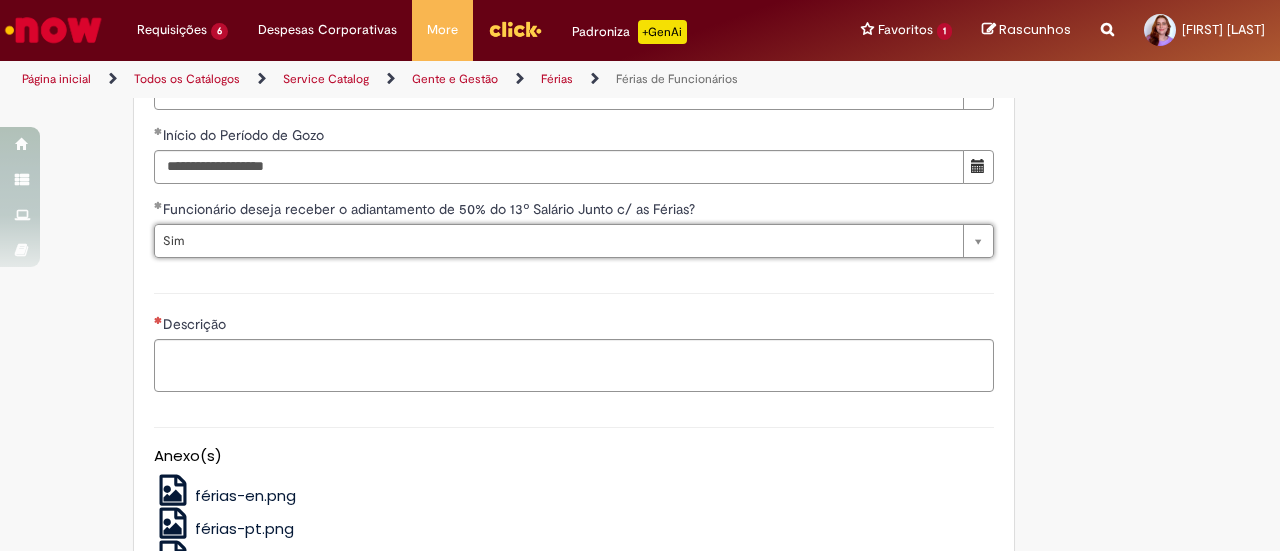 scroll, scrollTop: 2042, scrollLeft: 0, axis: vertical 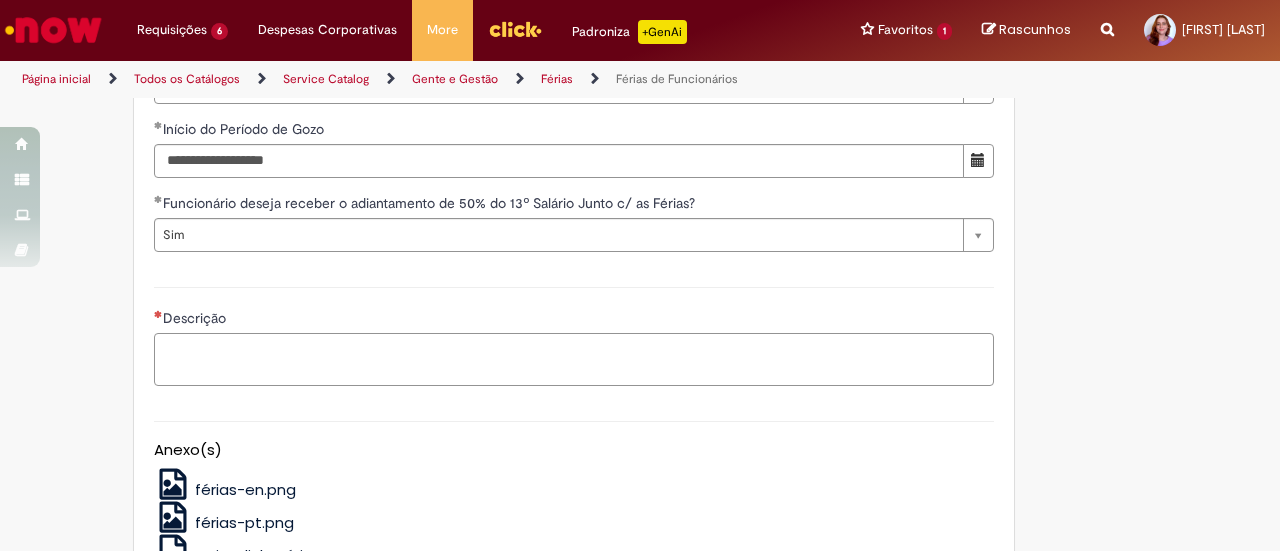 click on "Descrição" at bounding box center [574, 359] 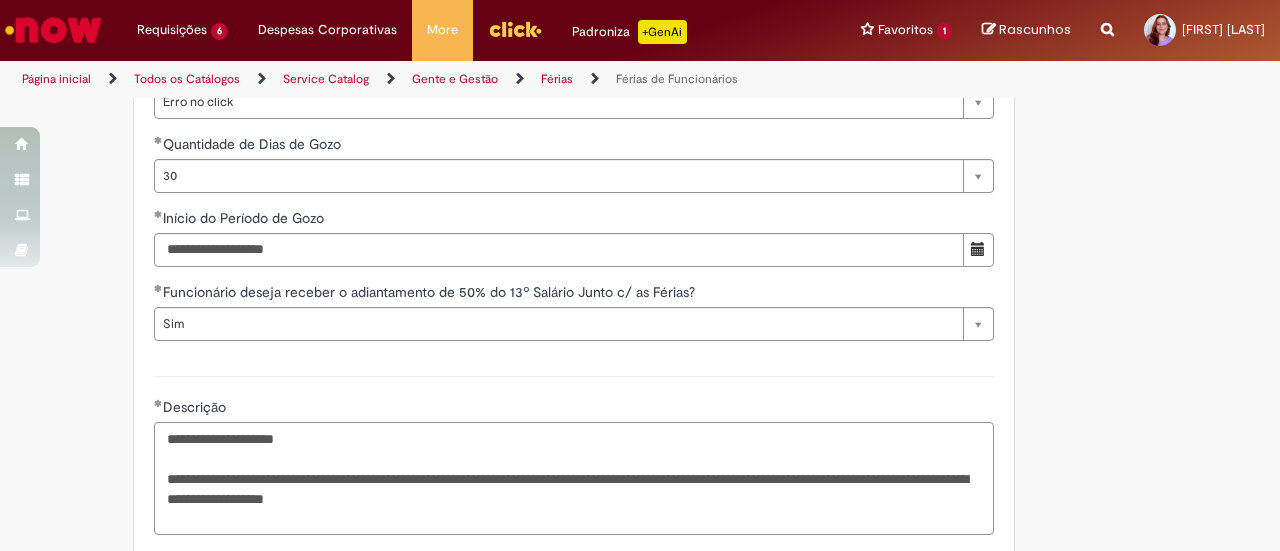 scroll, scrollTop: 1973, scrollLeft: 0, axis: vertical 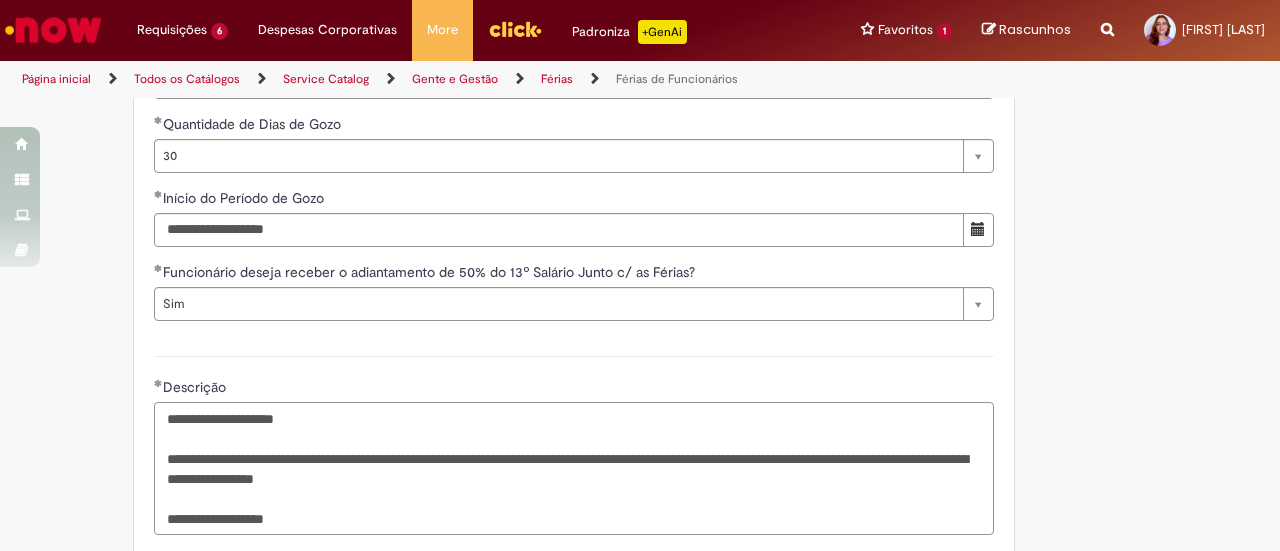 type on "**********" 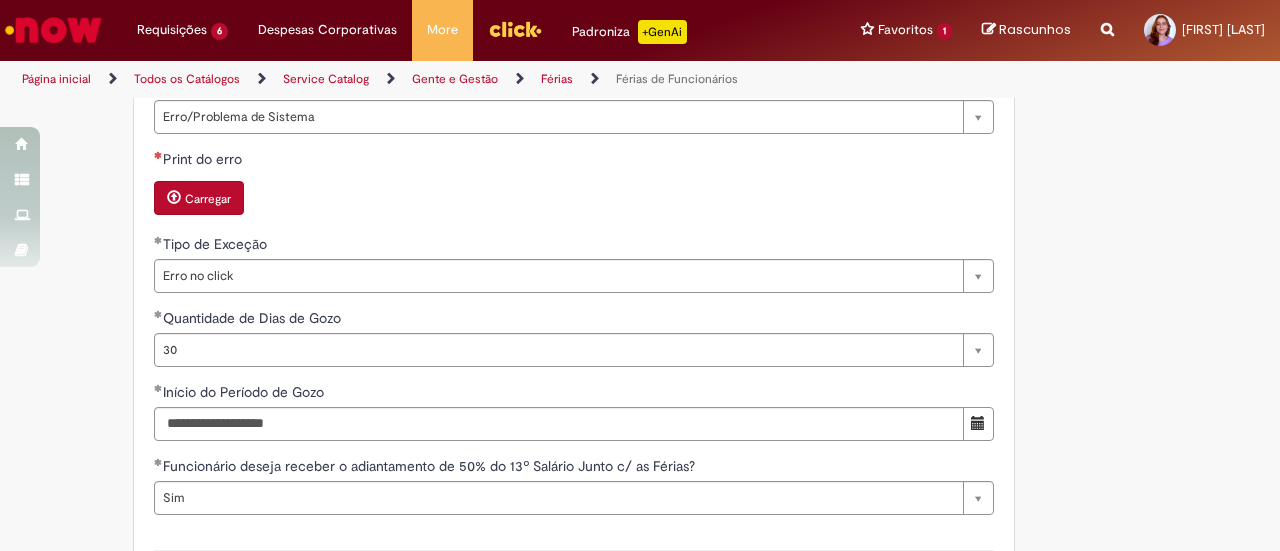 scroll, scrollTop: 1778, scrollLeft: 0, axis: vertical 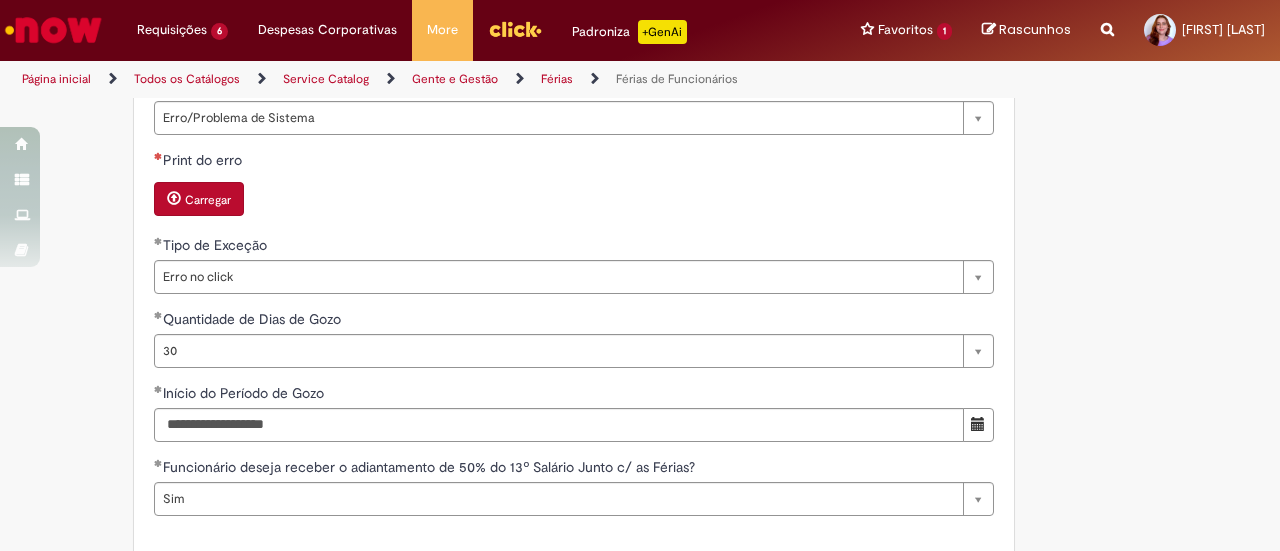 click on "Carregar" at bounding box center [208, 200] 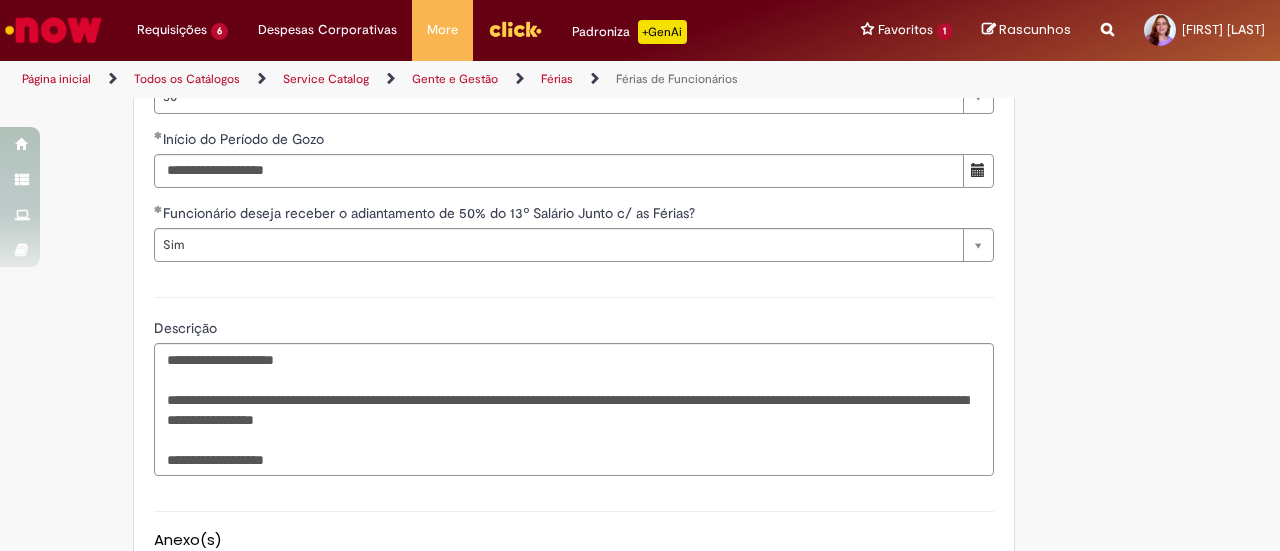 scroll, scrollTop: 2078, scrollLeft: 0, axis: vertical 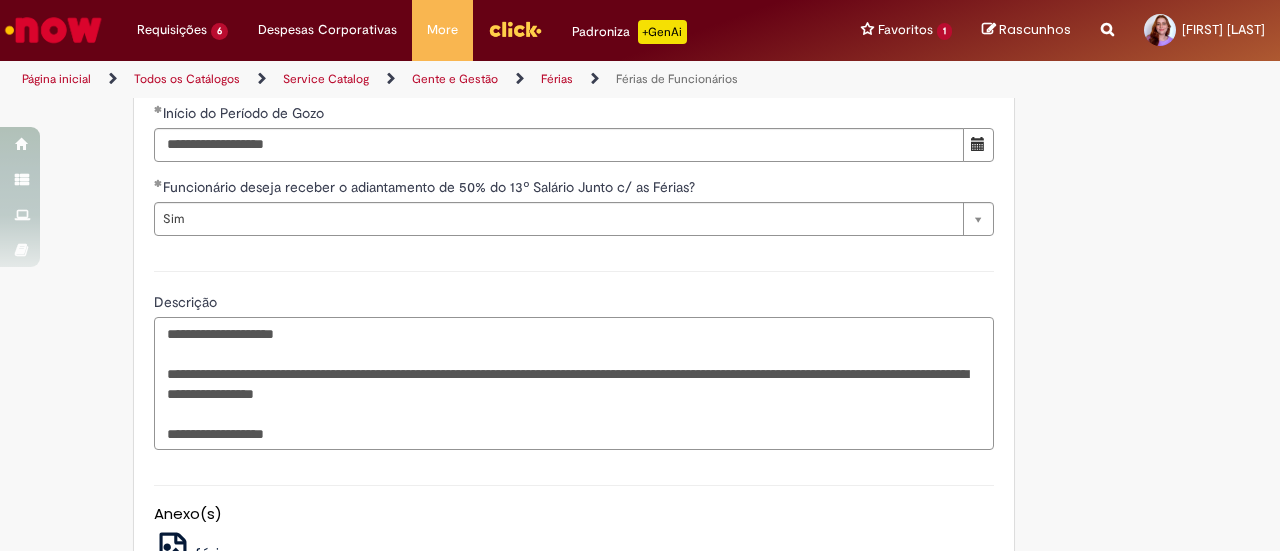 drag, startPoint x: 256, startPoint y: 361, endPoint x: 265, endPoint y: 391, distance: 31.320919 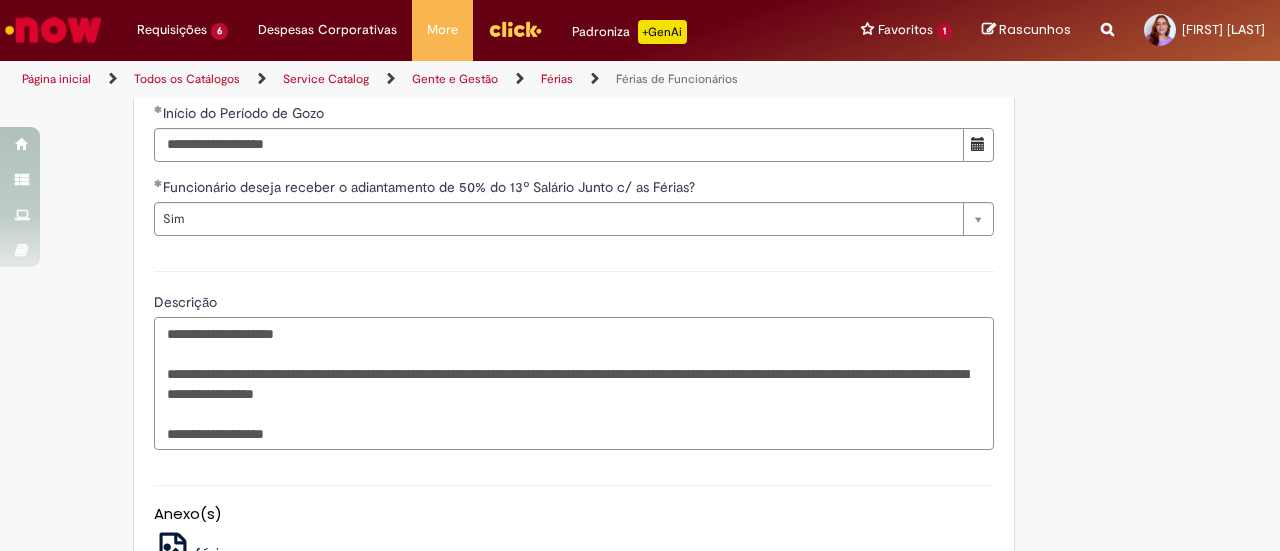 drag, startPoint x: 289, startPoint y: 415, endPoint x: 304, endPoint y: 434, distance: 24.207438 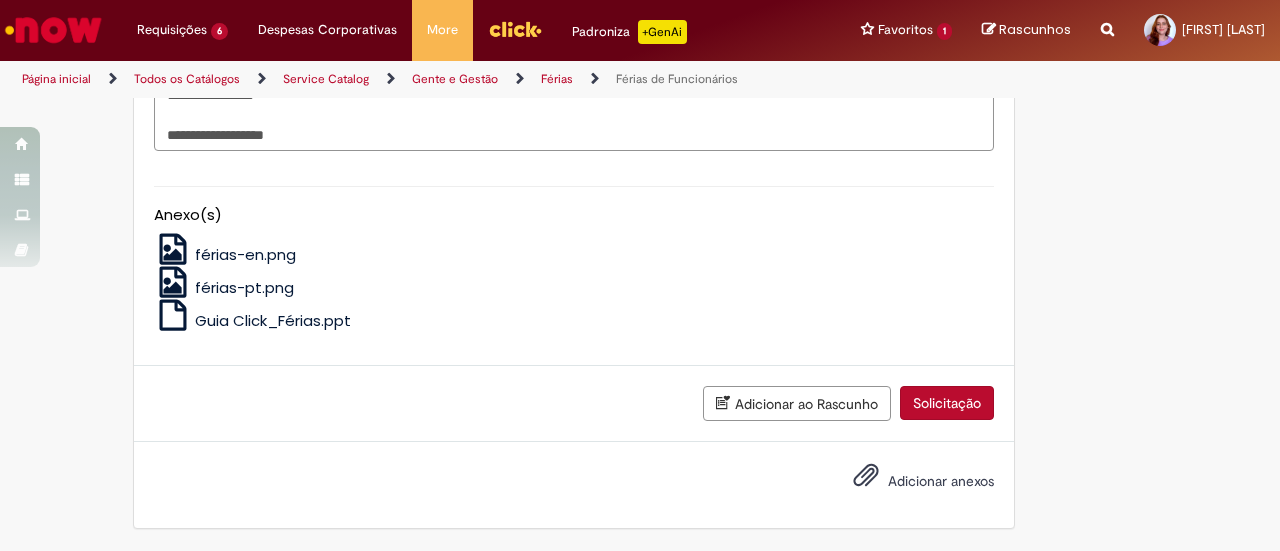 click on "Solicitação" at bounding box center [947, 403] 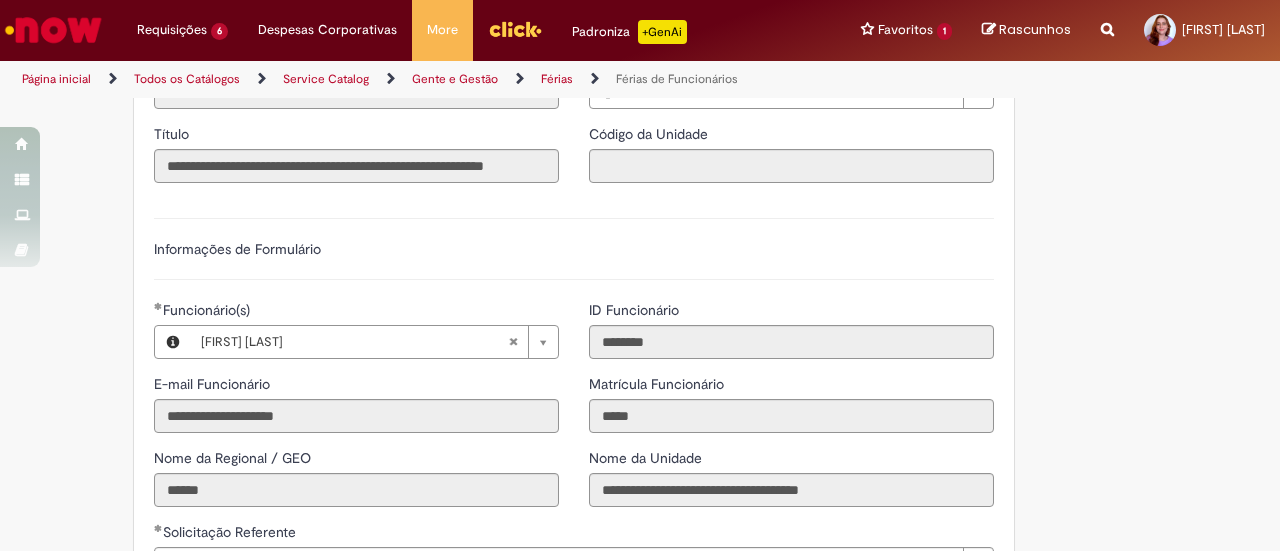 scroll, scrollTop: 1253, scrollLeft: 0, axis: vertical 